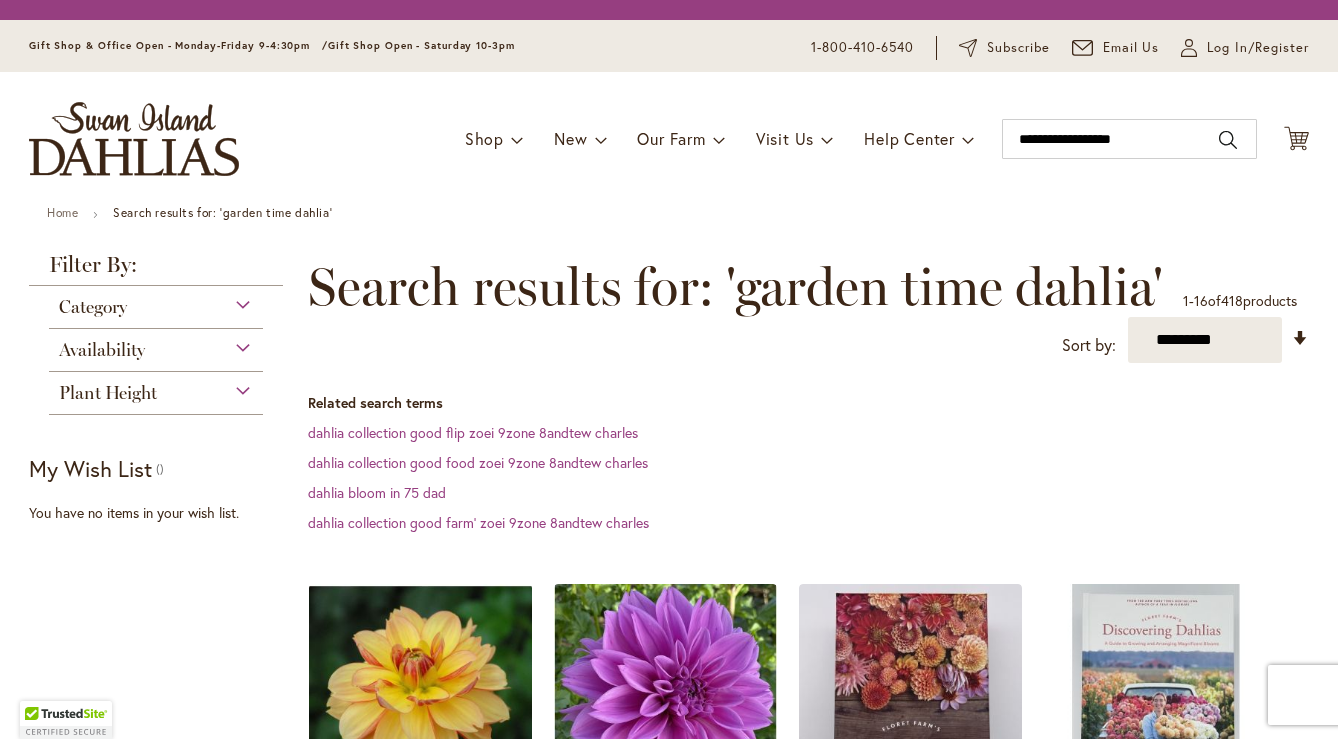 scroll, scrollTop: 0, scrollLeft: 0, axis: both 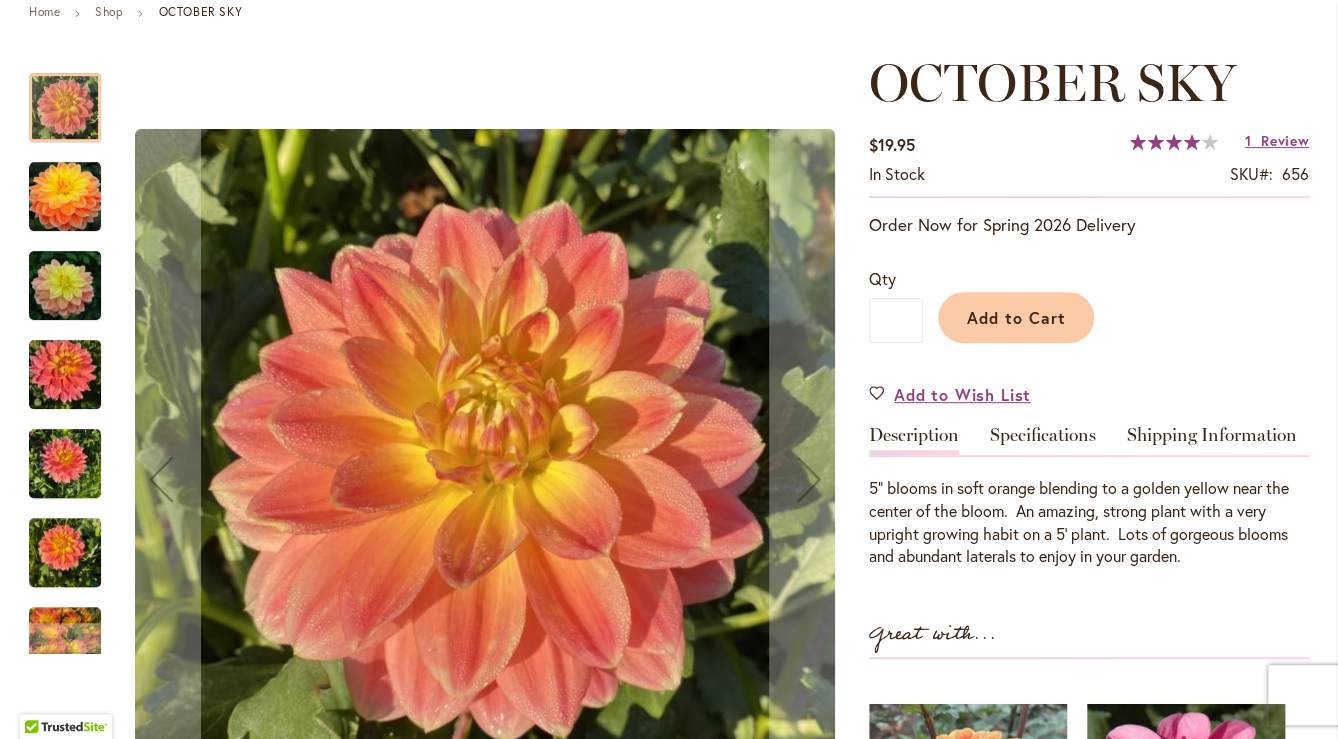 click at bounding box center [65, 197] 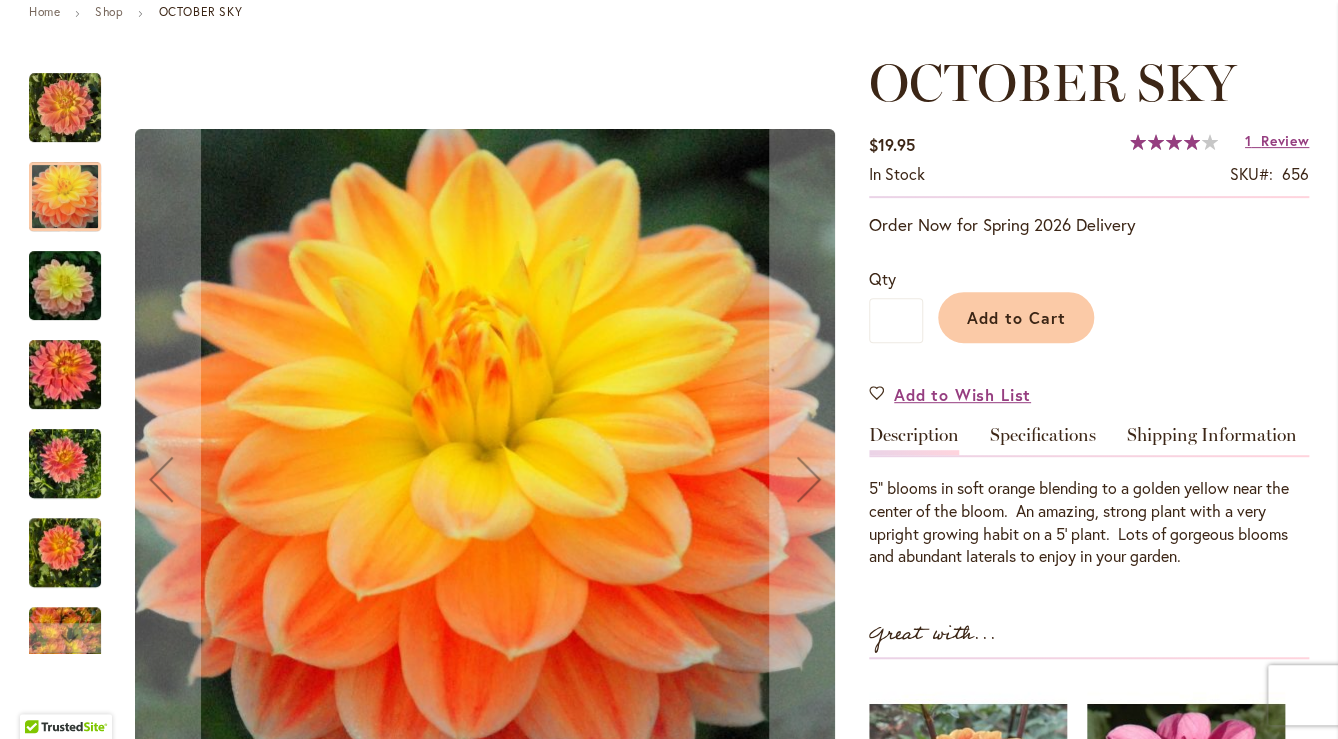 click at bounding box center [65, 286] 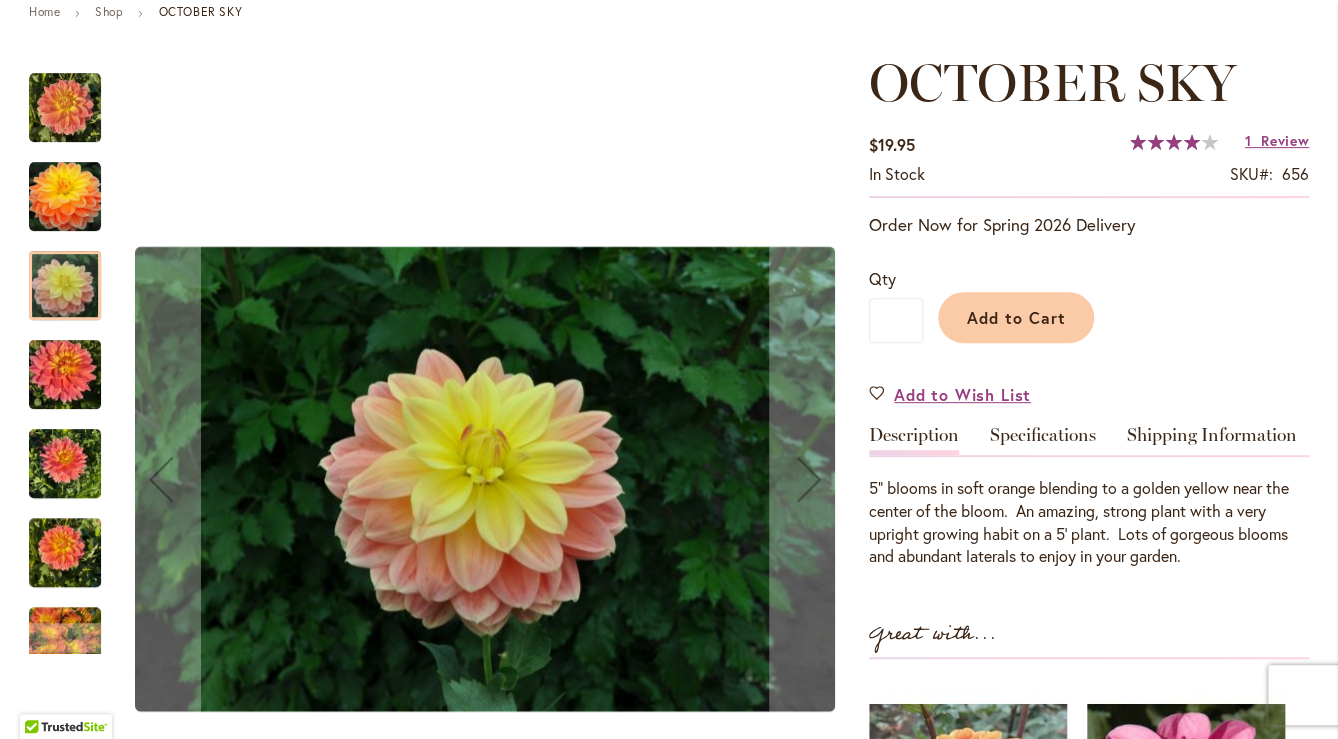 click at bounding box center (65, 375) 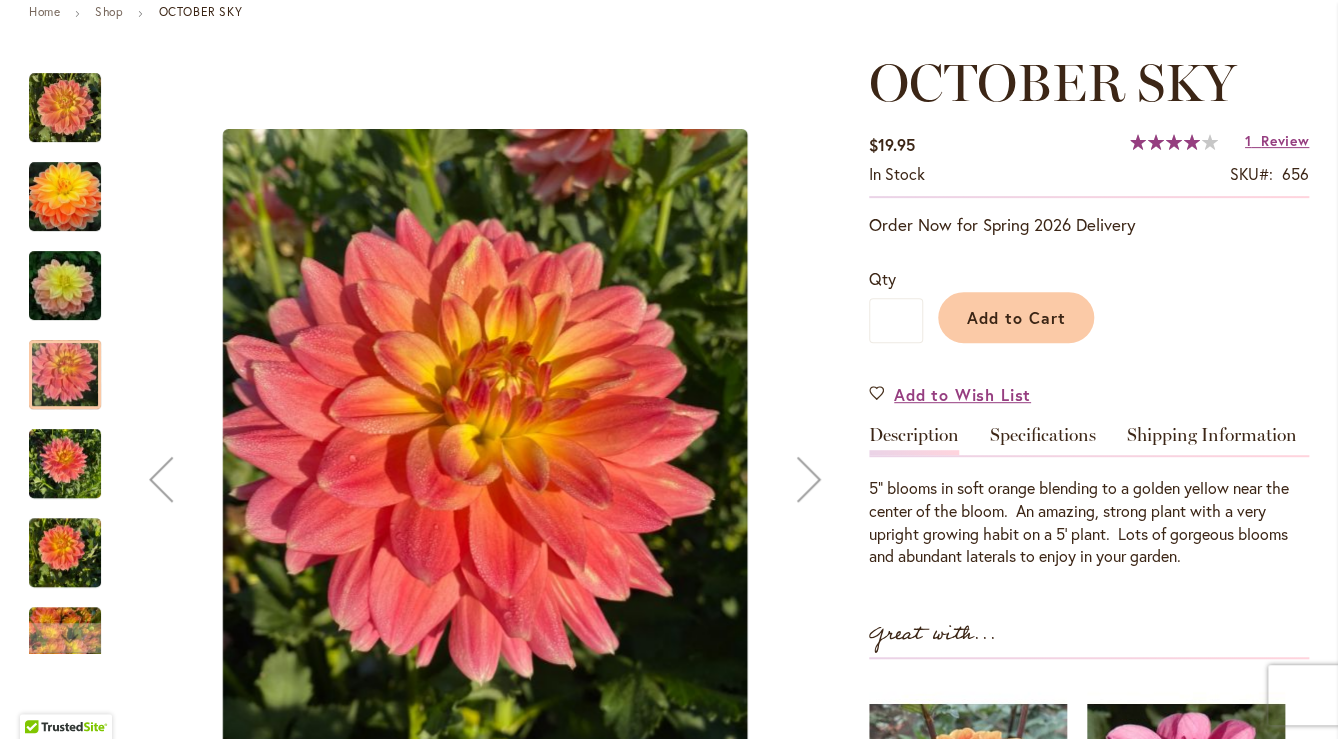 click at bounding box center (65, 464) 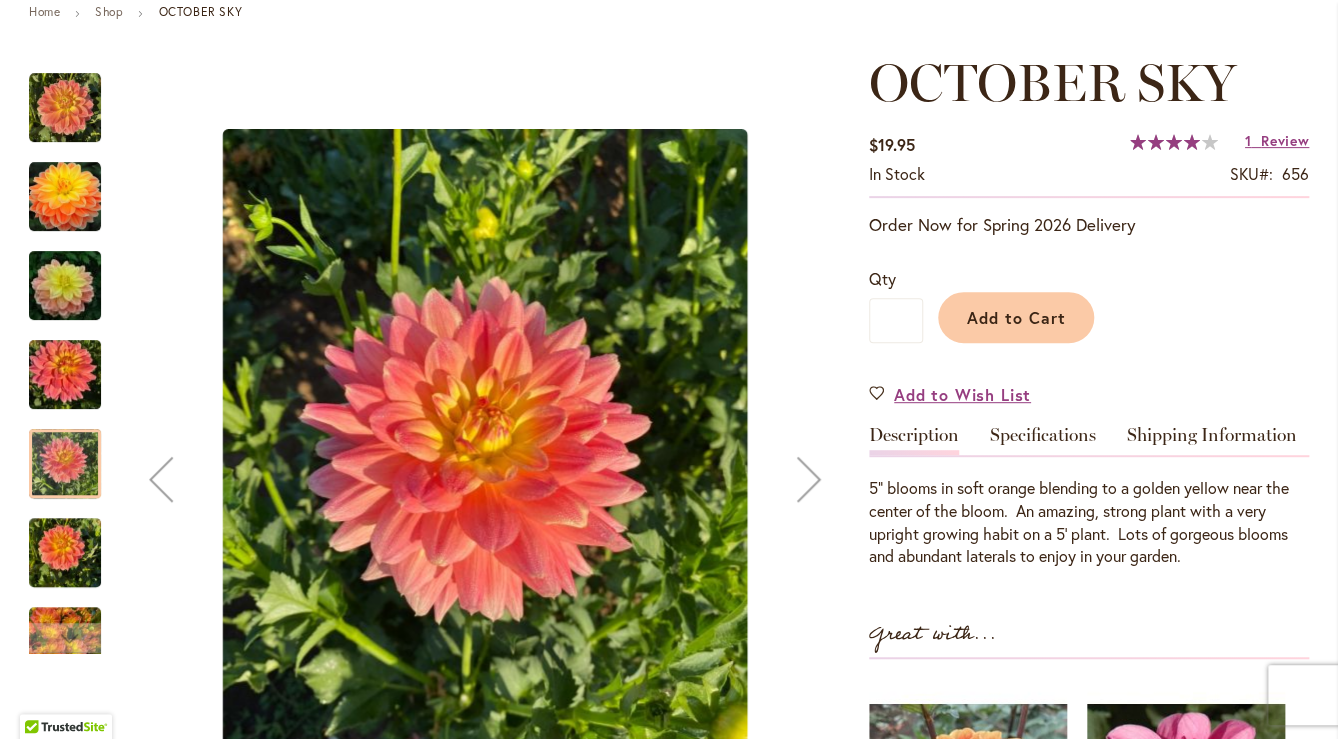 click at bounding box center (65, 553) 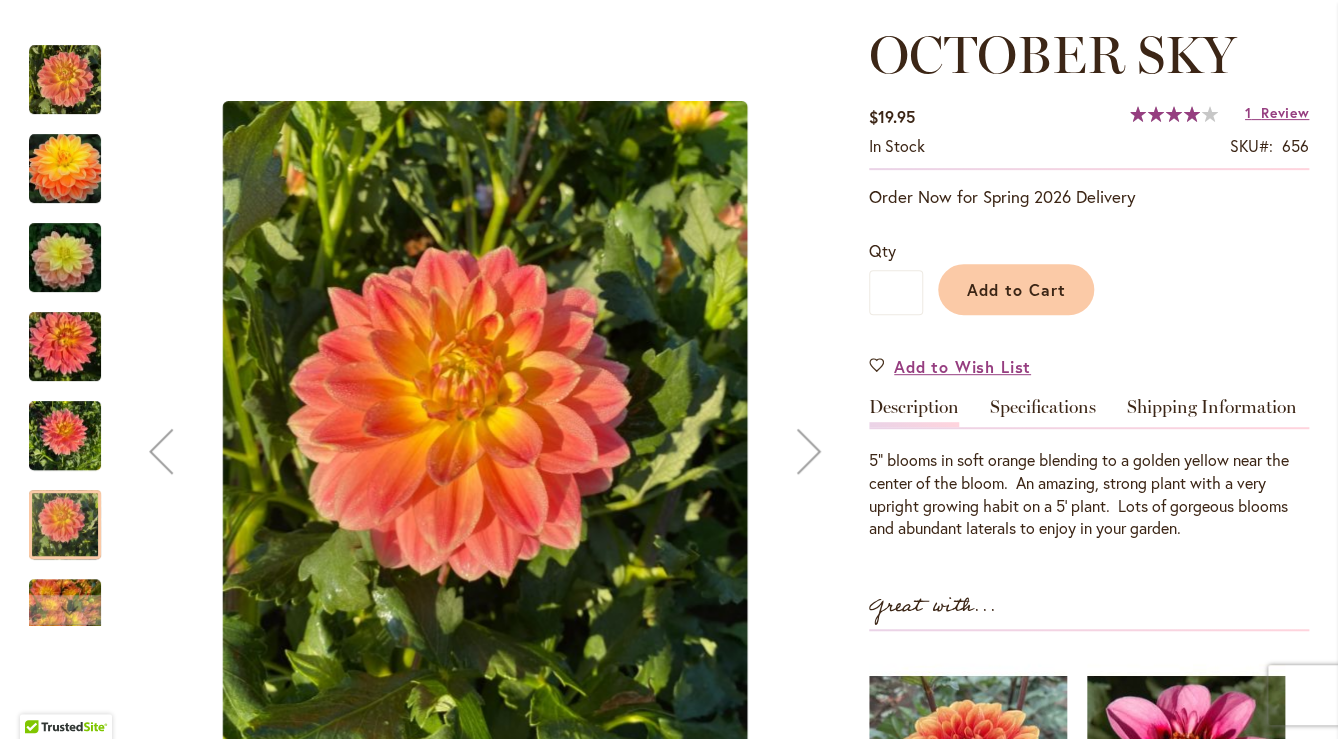 scroll, scrollTop: 240, scrollLeft: 0, axis: vertical 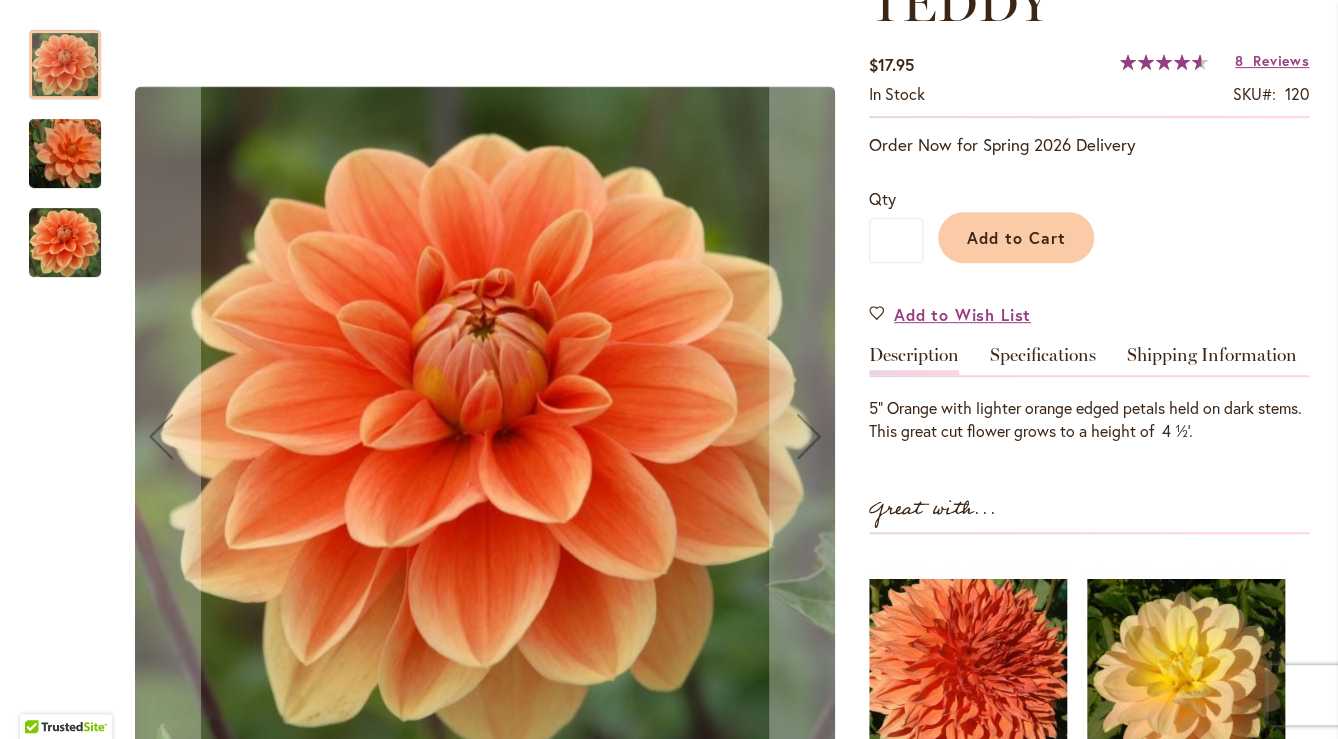 click at bounding box center (65, 64) 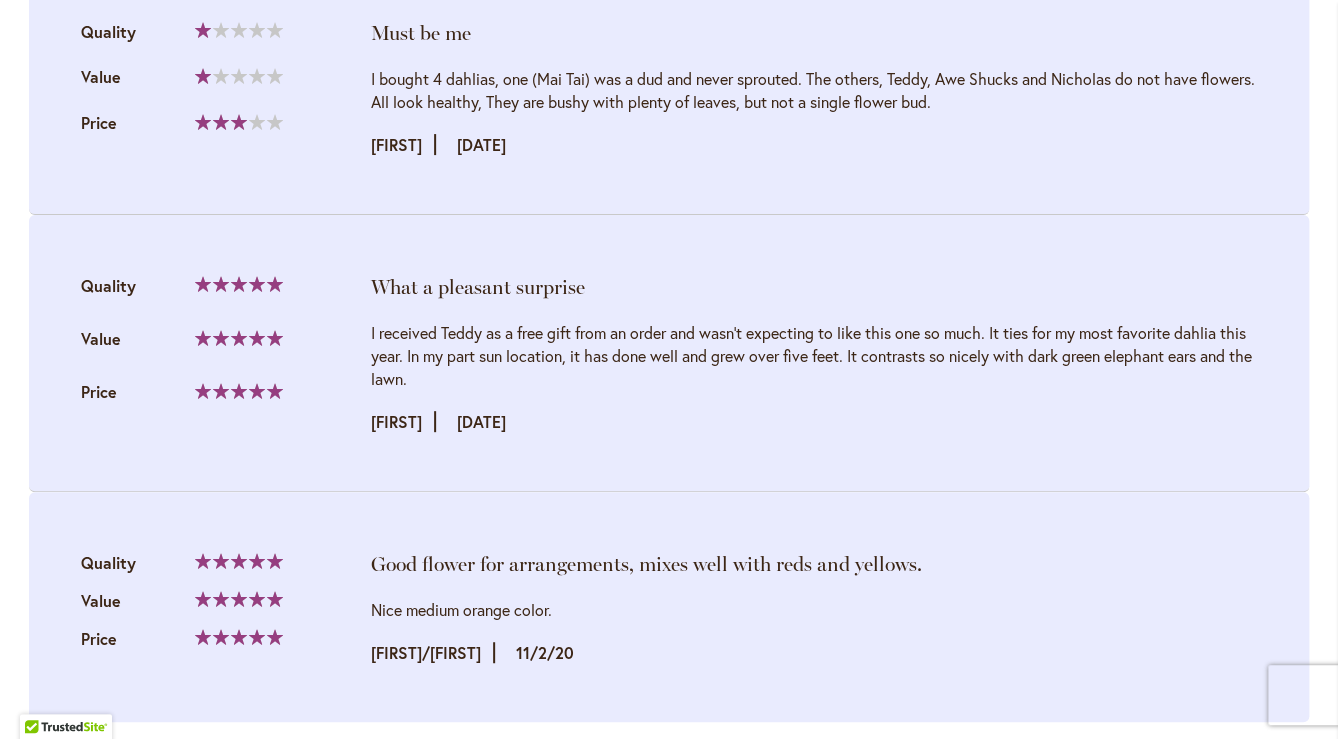 scroll, scrollTop: 3440, scrollLeft: 0, axis: vertical 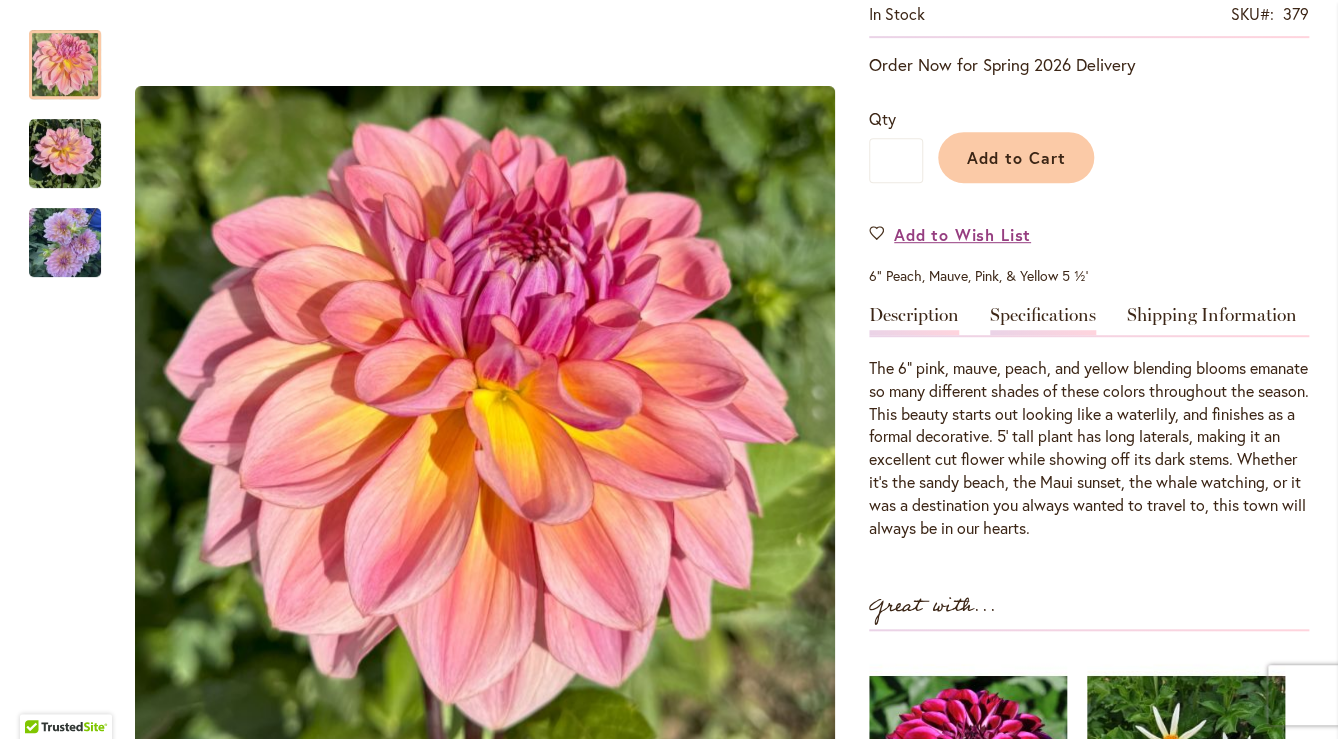 click on "Specifications" at bounding box center [1043, 320] 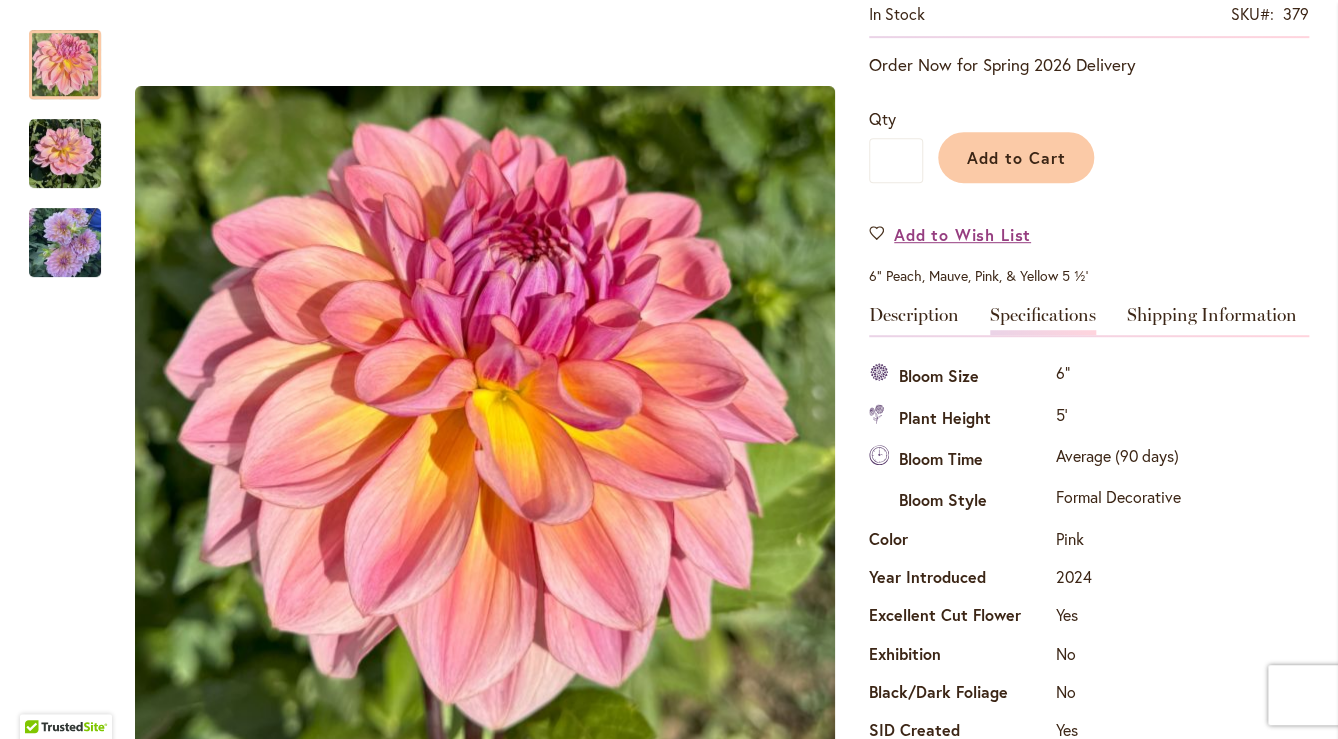 scroll, scrollTop: 704, scrollLeft: 0, axis: vertical 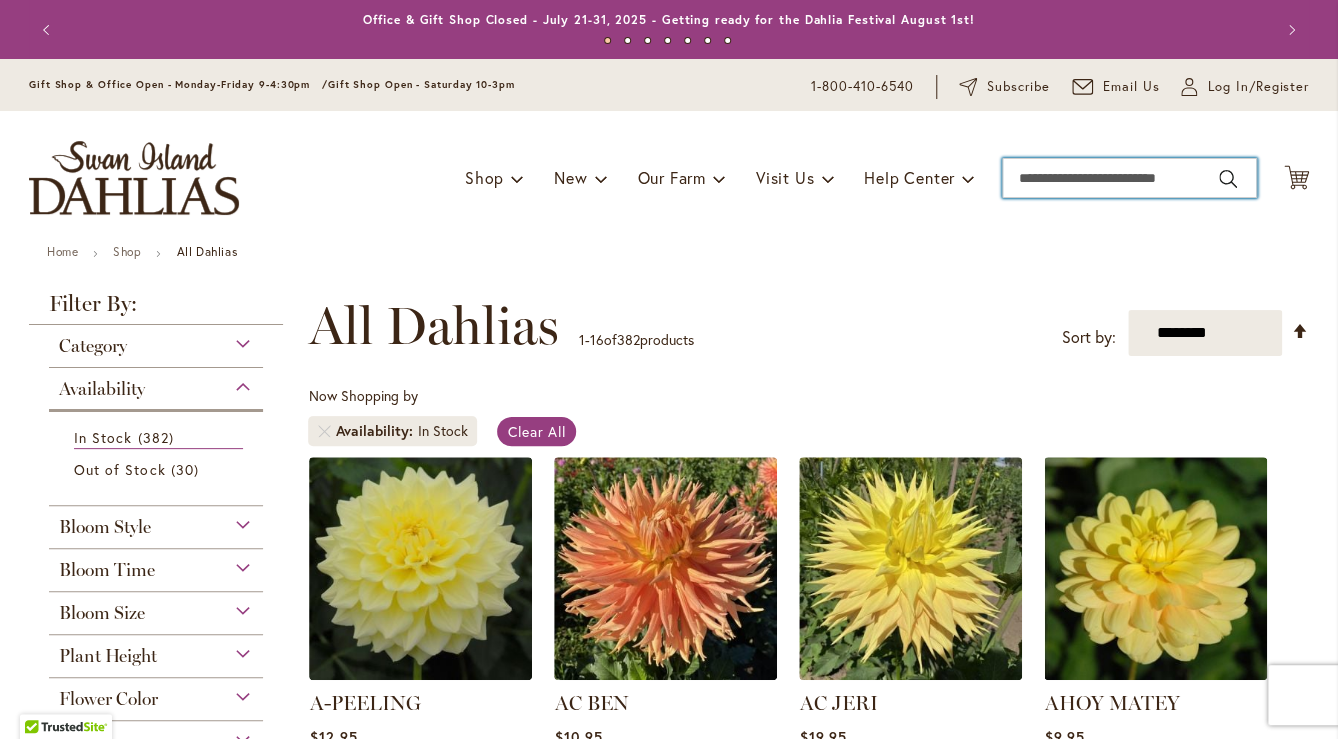 click on "Search" at bounding box center [1129, 178] 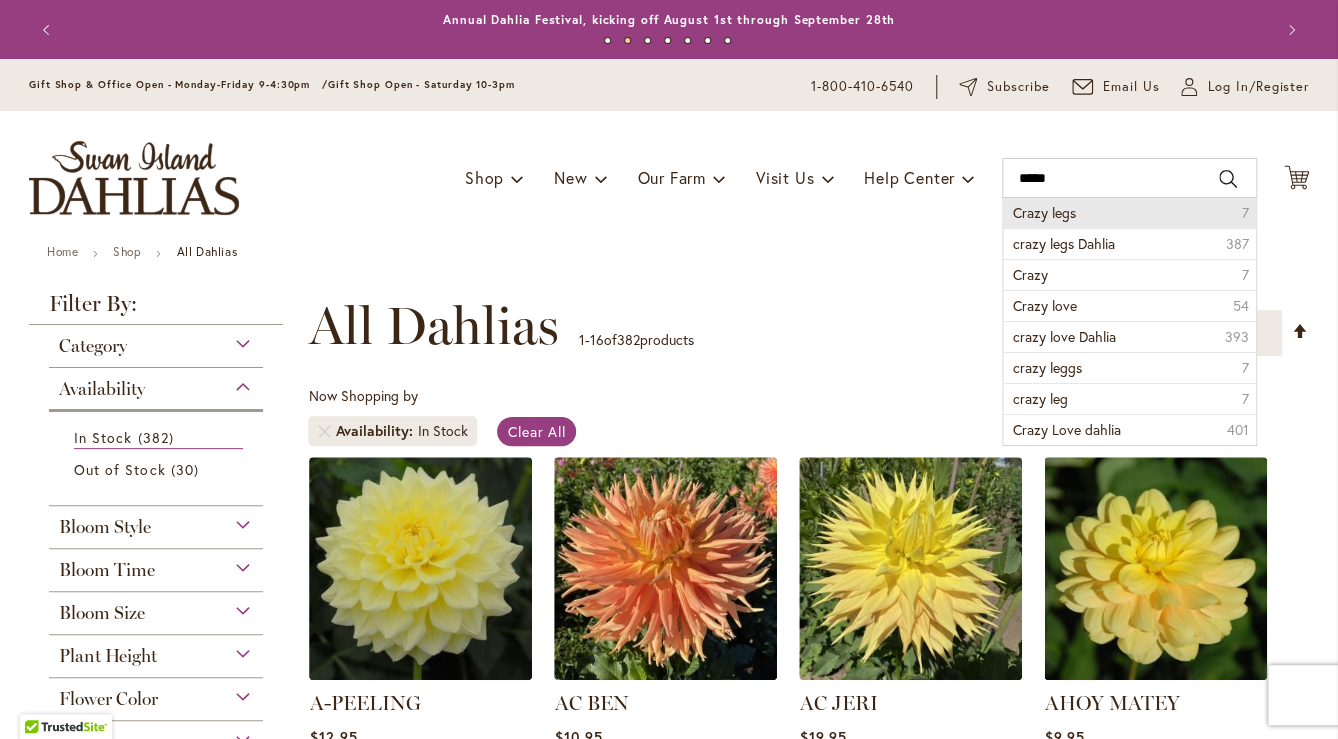 click on "Crazy legs" at bounding box center [1044, 212] 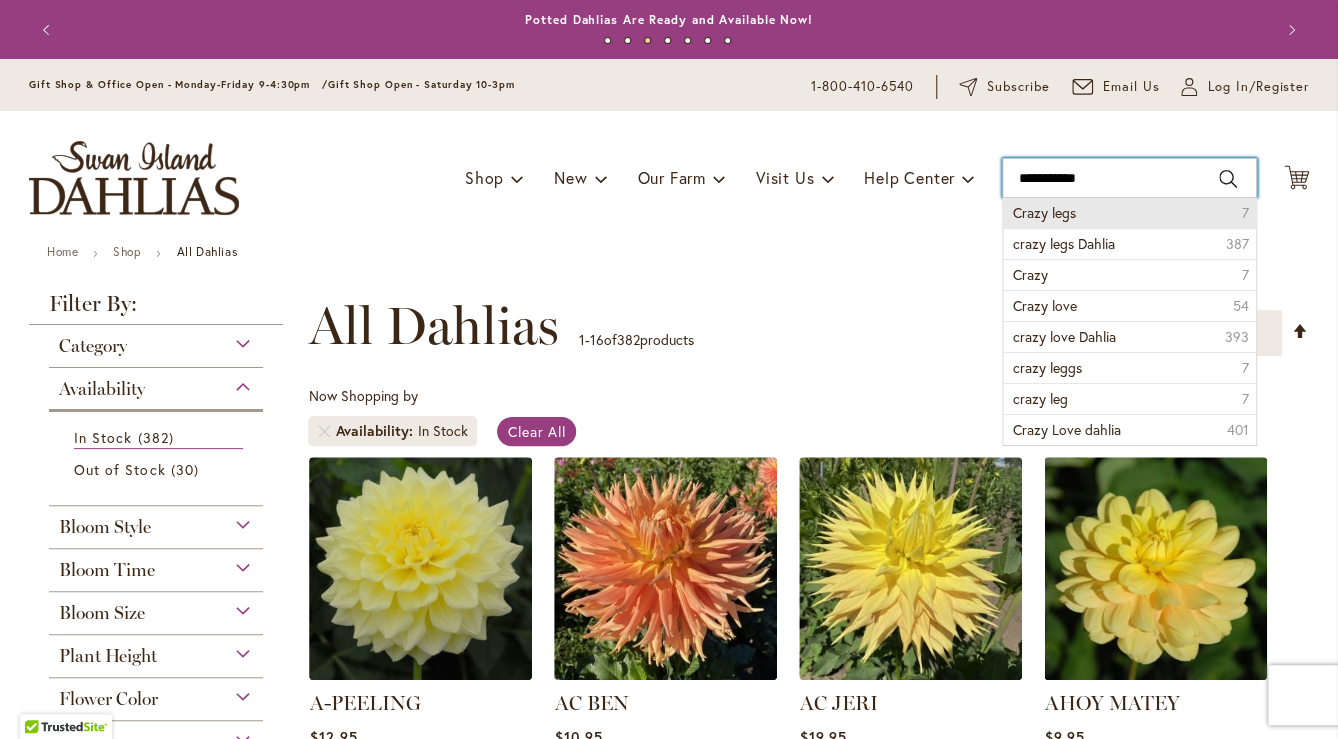 type on "**********" 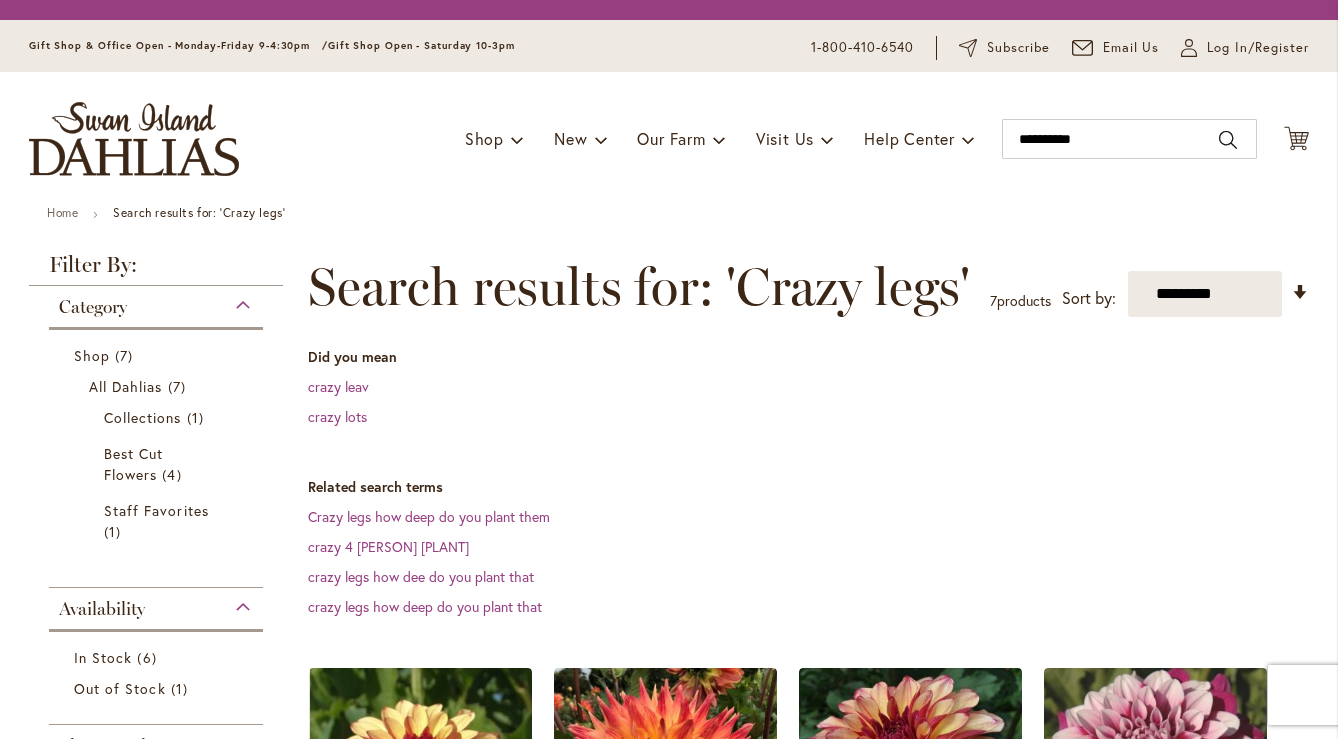 scroll, scrollTop: 0, scrollLeft: 0, axis: both 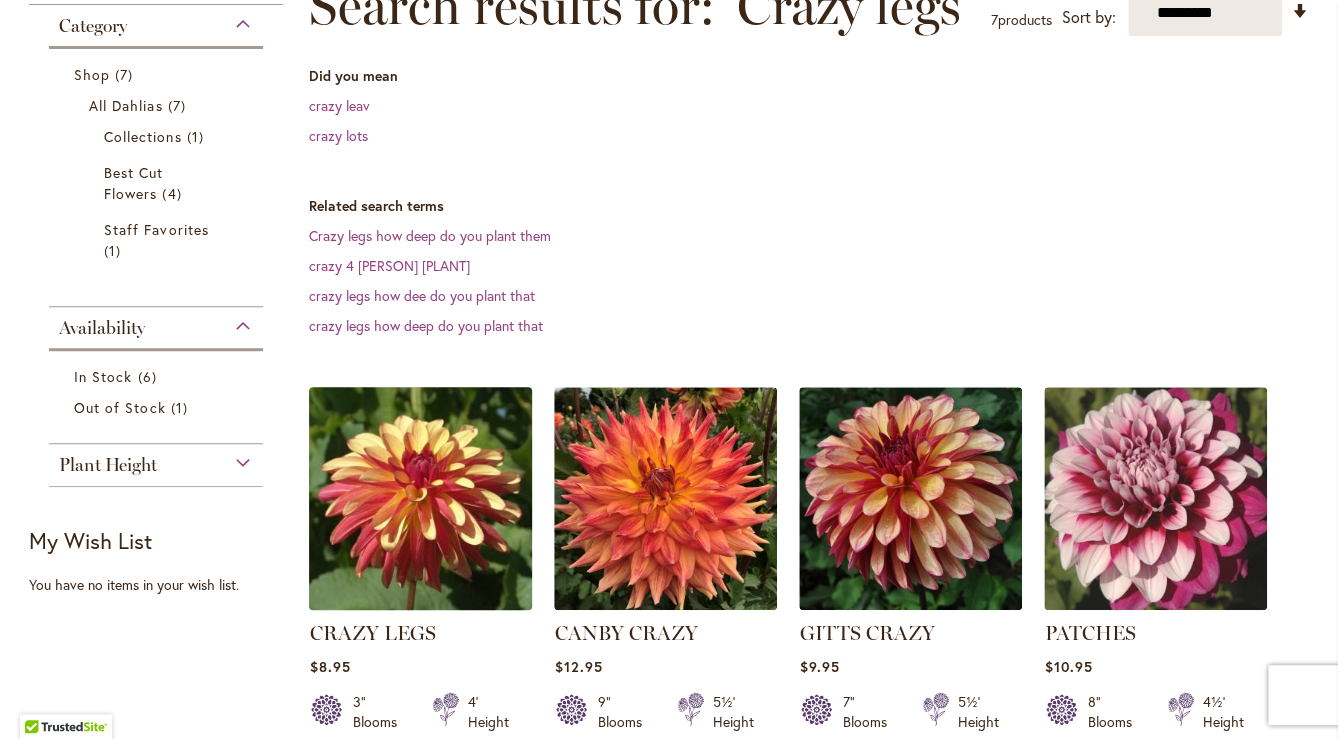click at bounding box center (421, 498) 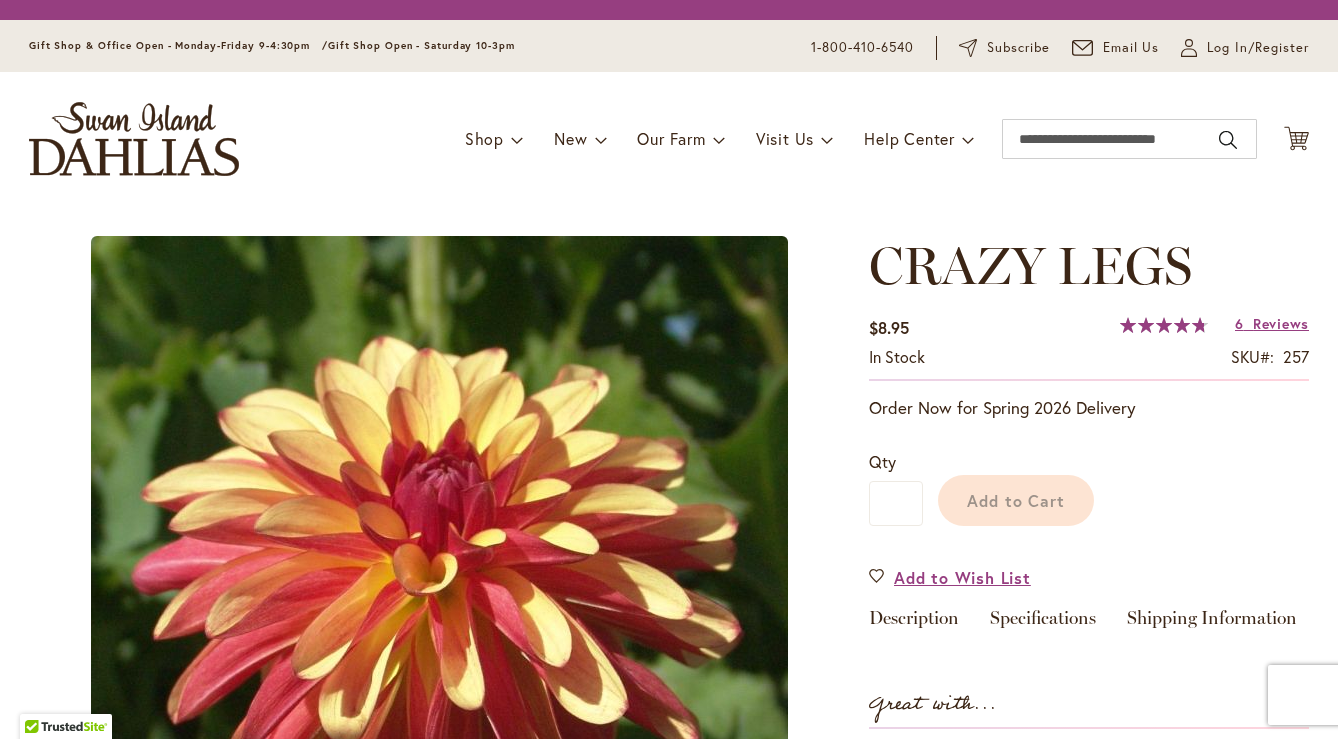 scroll, scrollTop: 0, scrollLeft: 0, axis: both 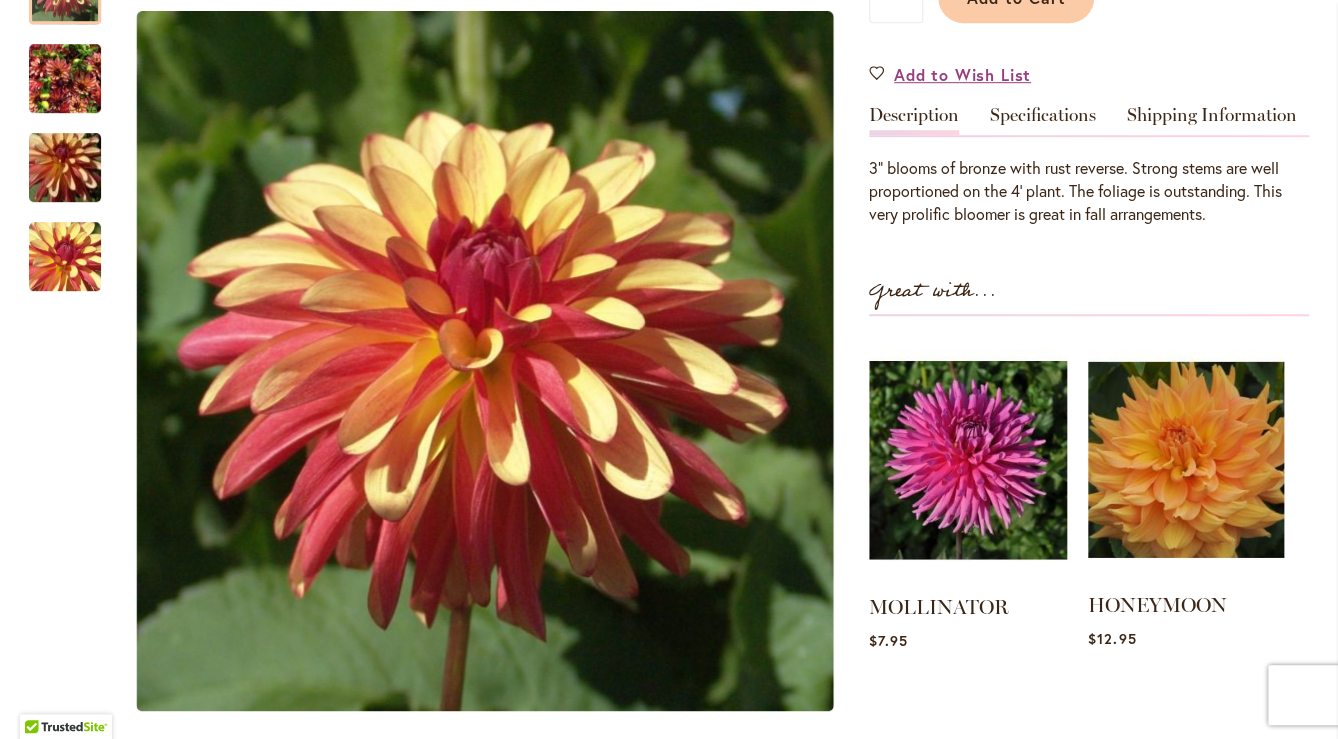 click at bounding box center (1186, 459) 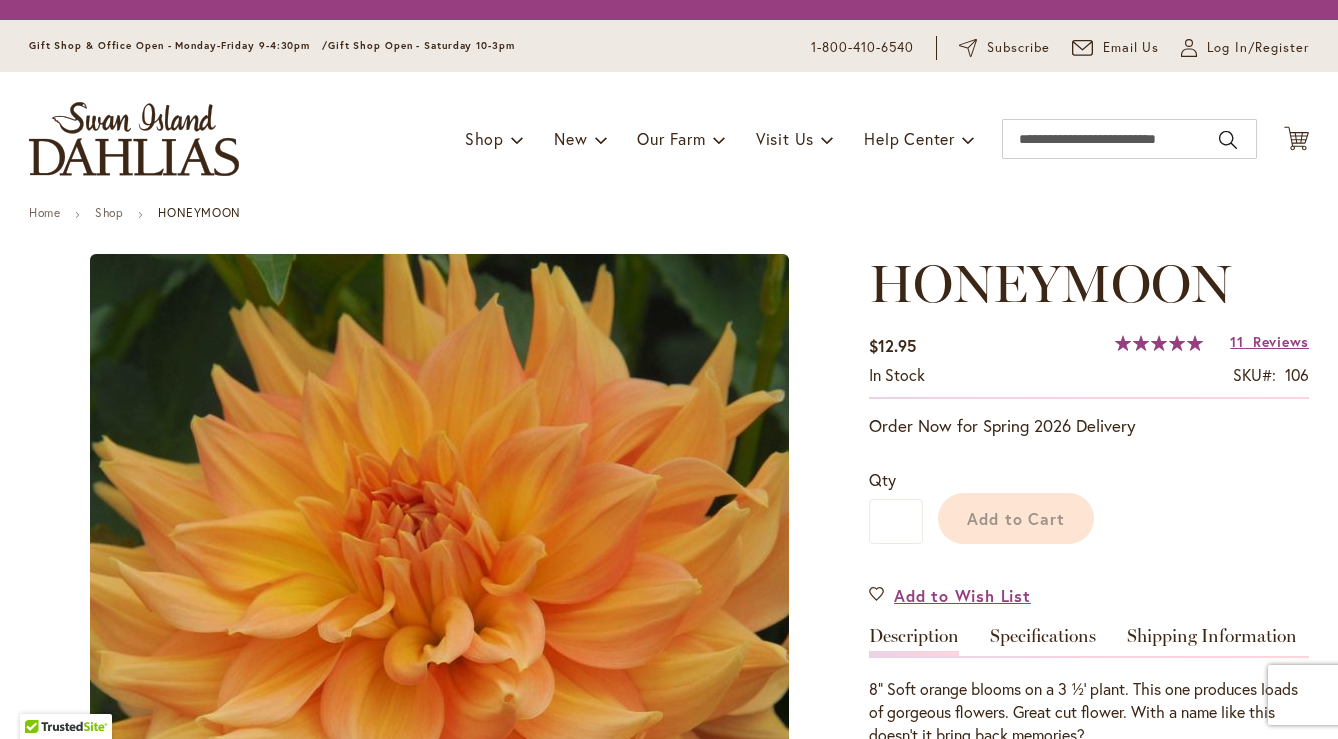 scroll, scrollTop: 0, scrollLeft: 0, axis: both 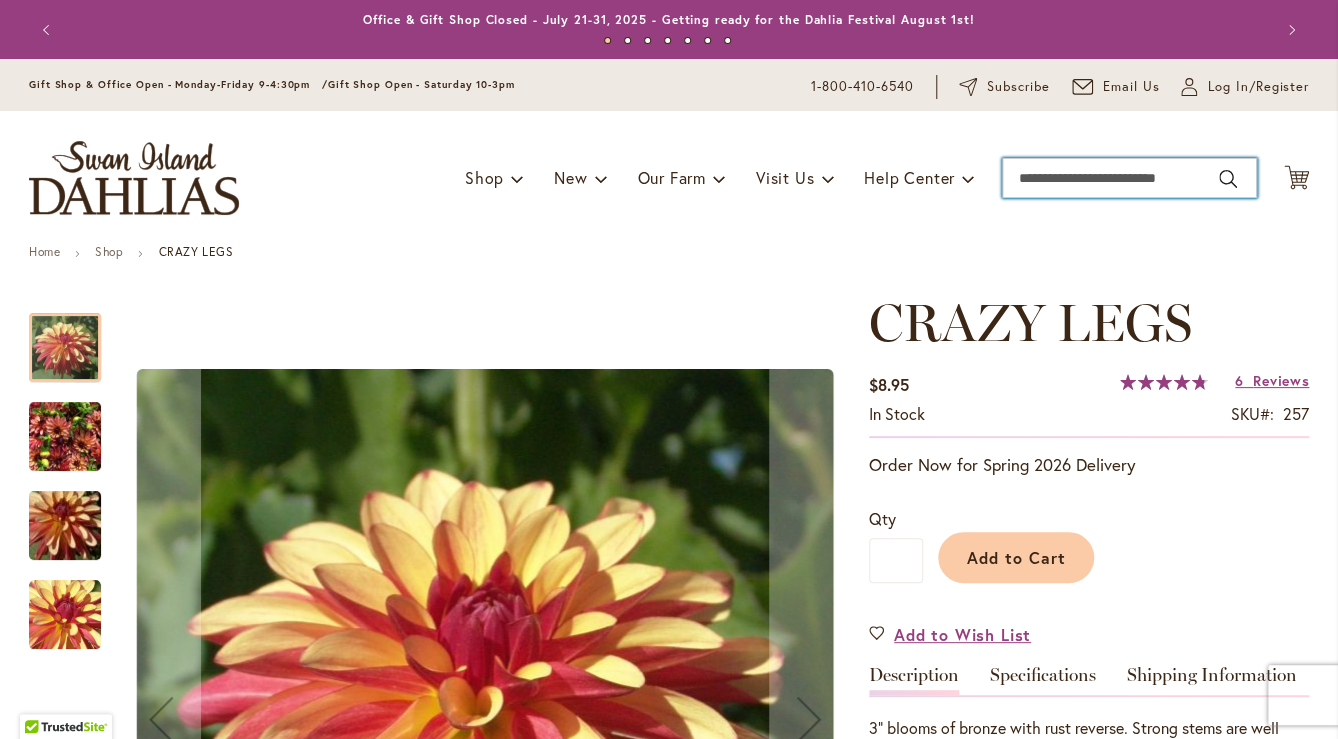 click on "Search" at bounding box center [1129, 178] 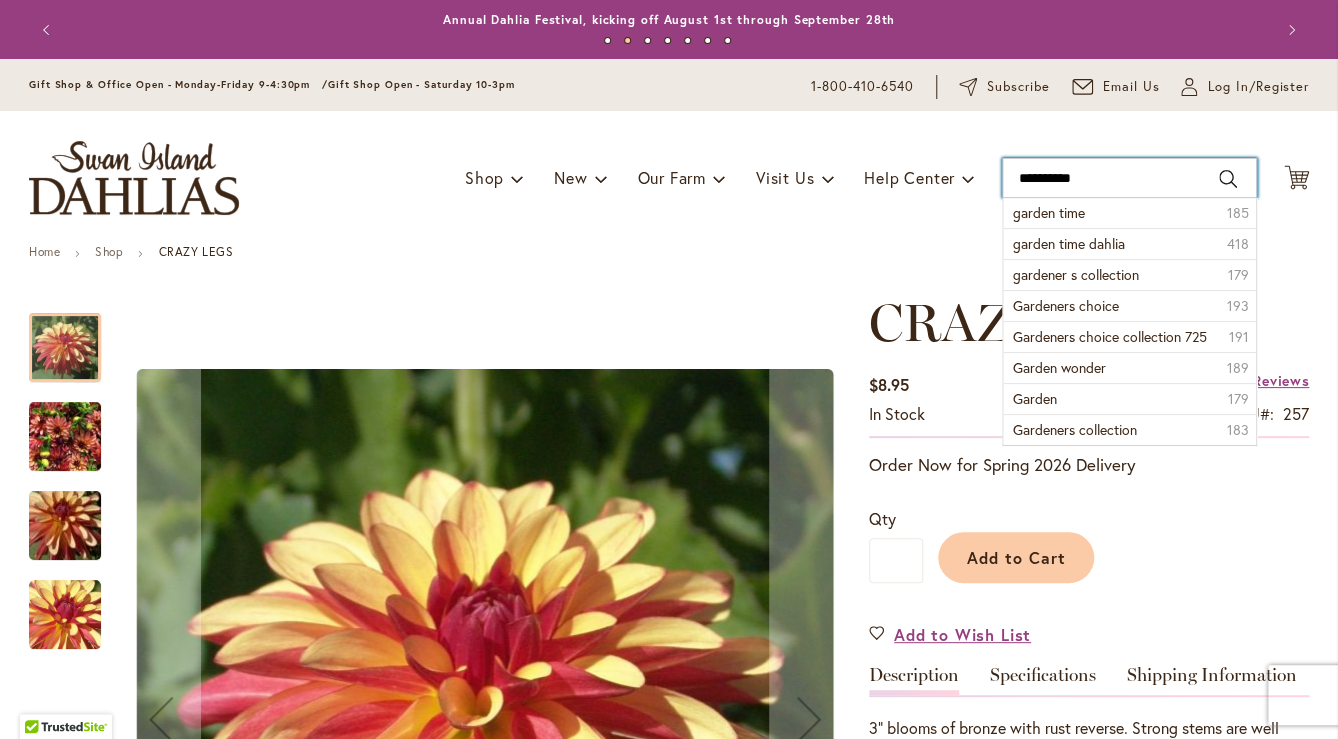 type on "**********" 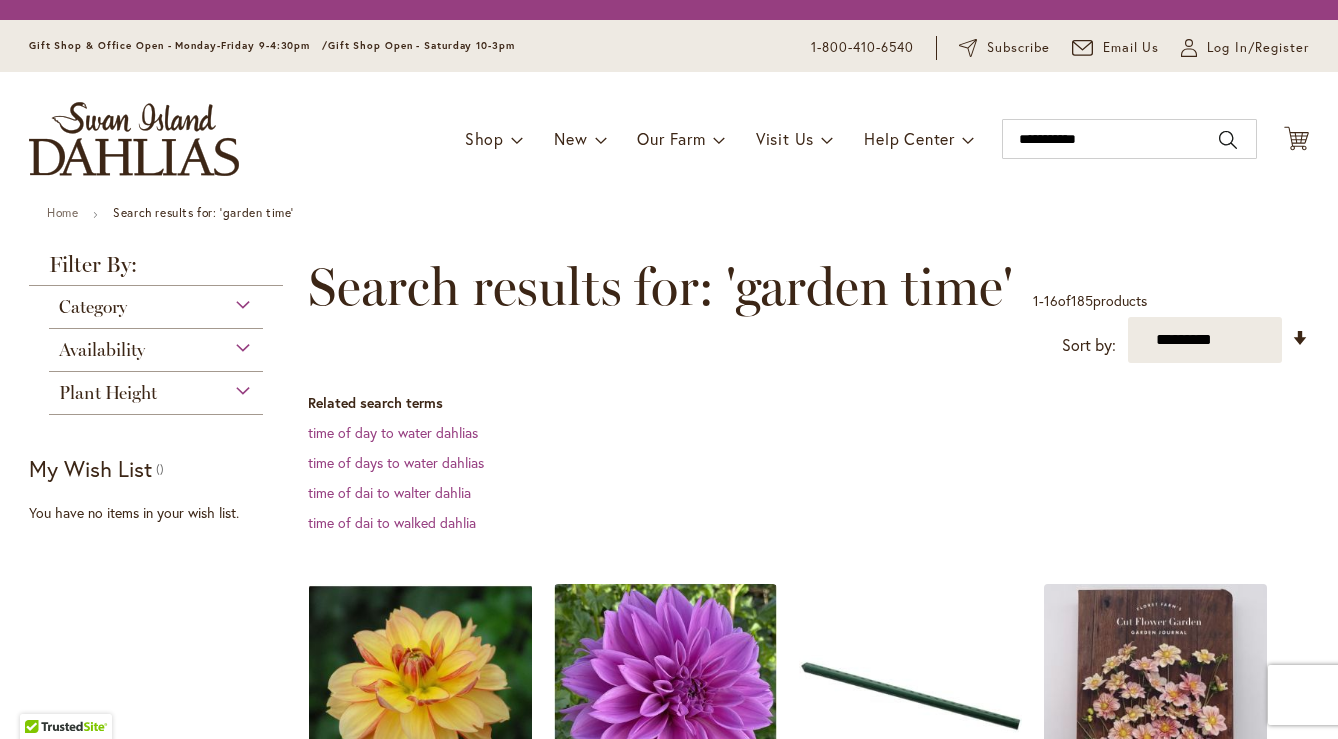scroll, scrollTop: 0, scrollLeft: 0, axis: both 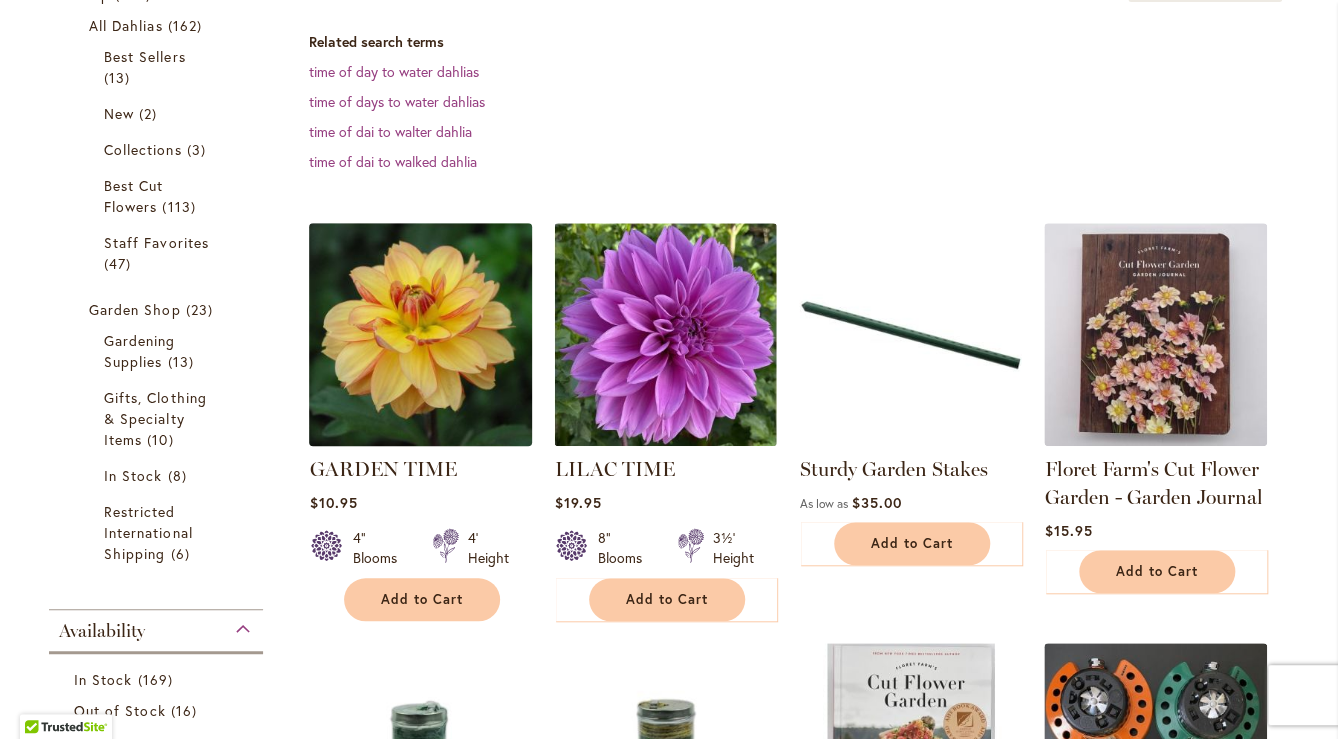 click at bounding box center (421, 335) 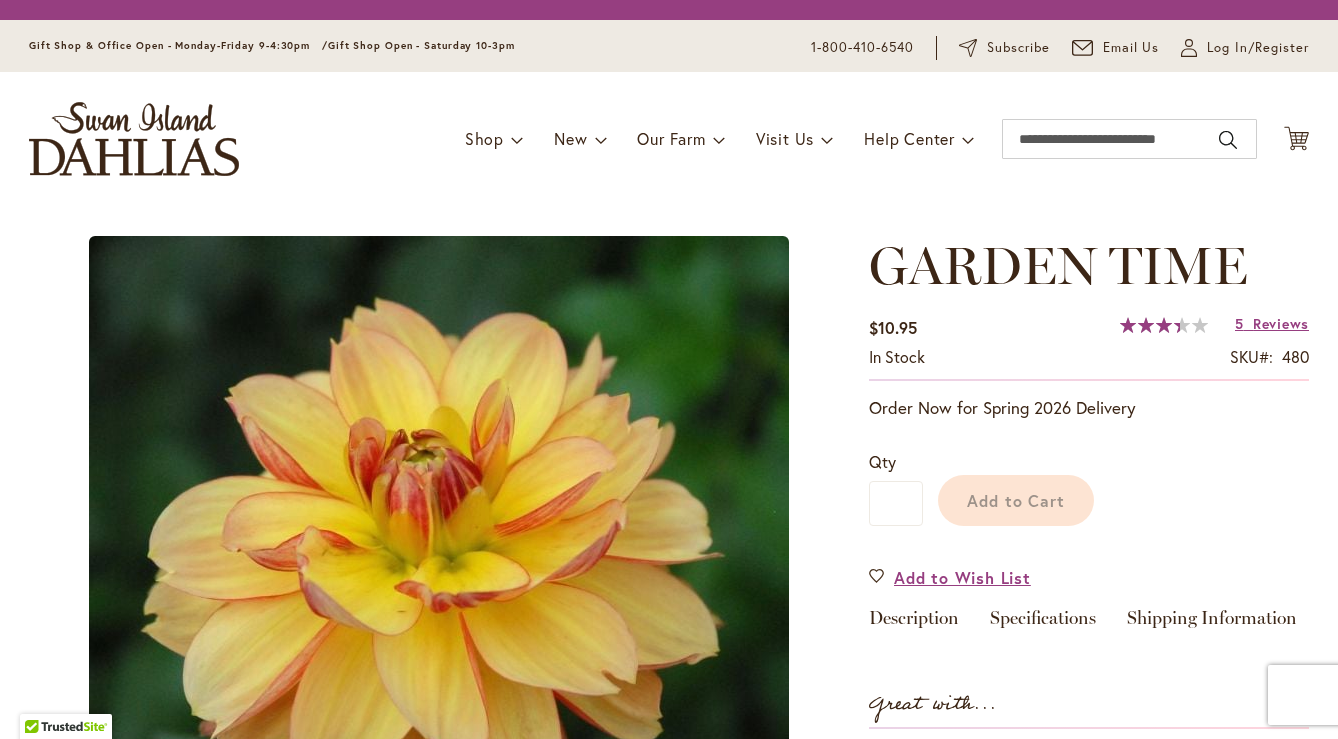 scroll, scrollTop: 0, scrollLeft: 0, axis: both 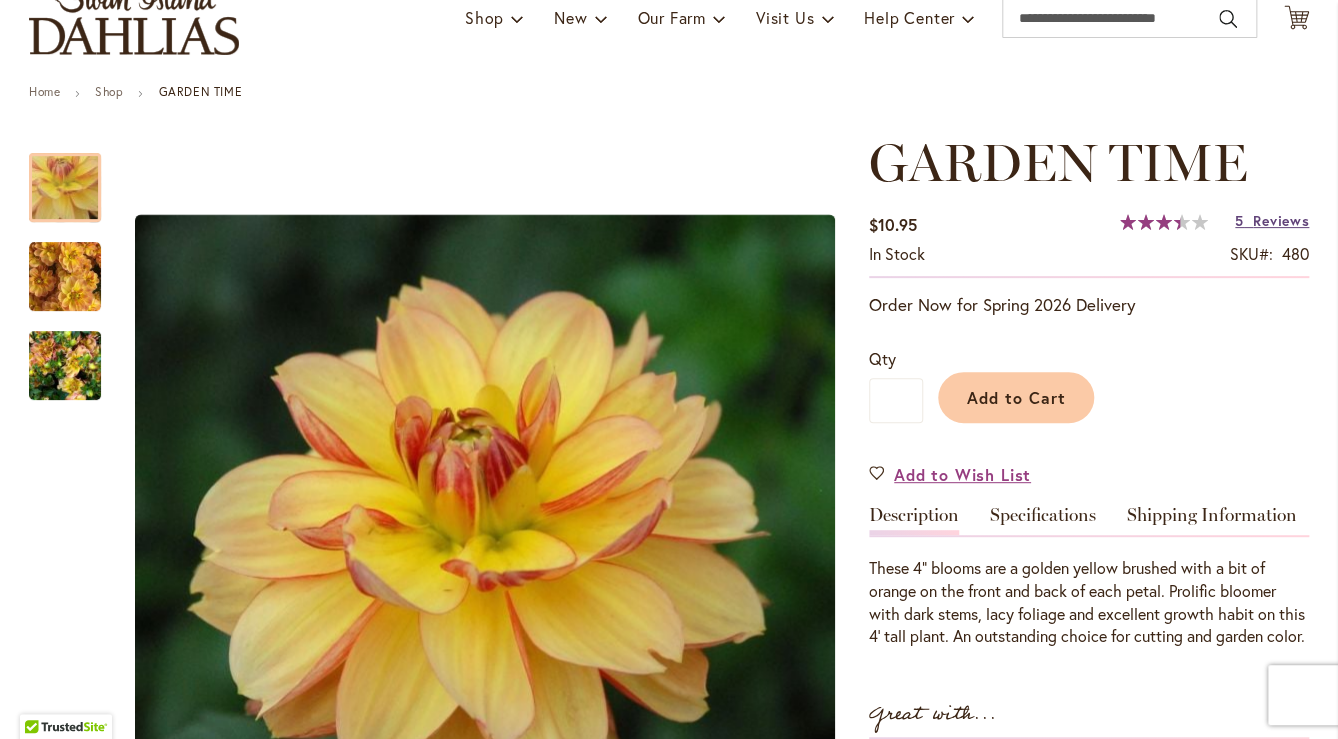 click on "Reviews" at bounding box center [1281, 220] 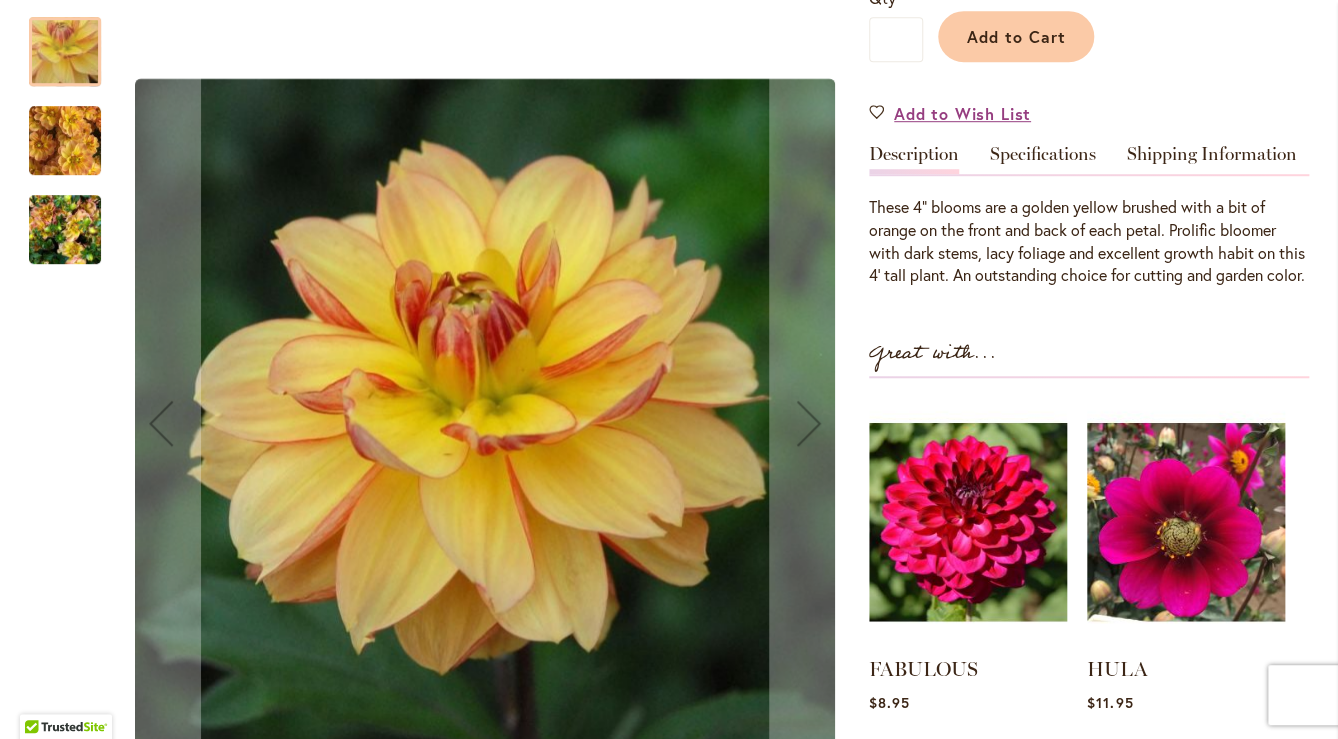 scroll, scrollTop: 601, scrollLeft: 0, axis: vertical 